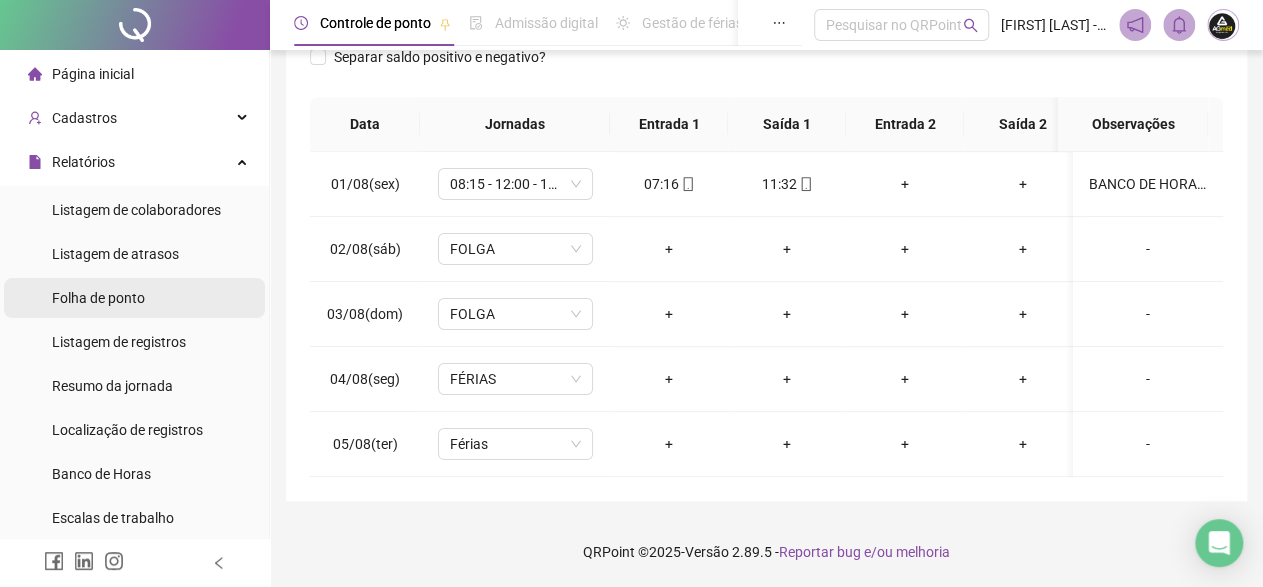 click on "Folha de ponto" at bounding box center (98, 298) 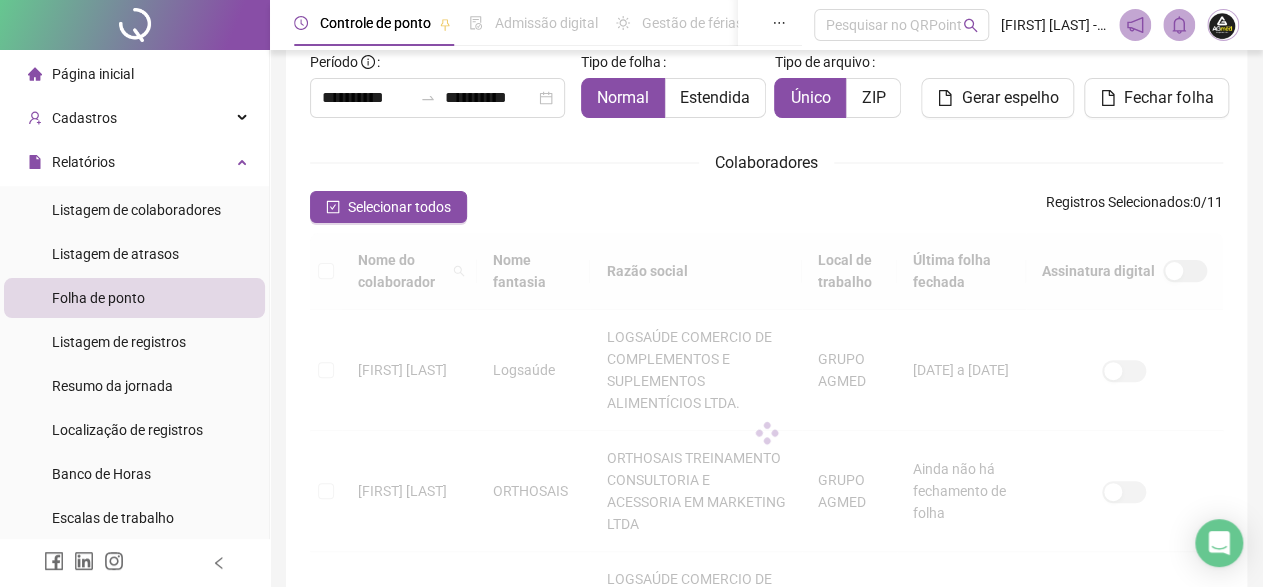 click on "Período" at bounding box center (349, 62) 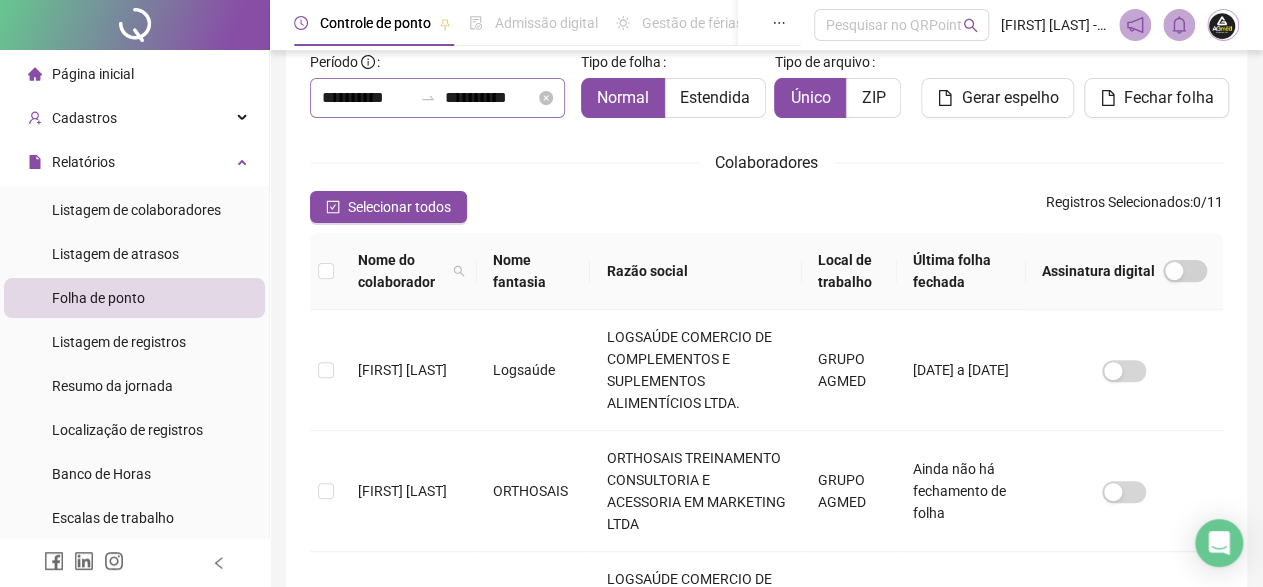 scroll, scrollTop: 115, scrollLeft: 0, axis: vertical 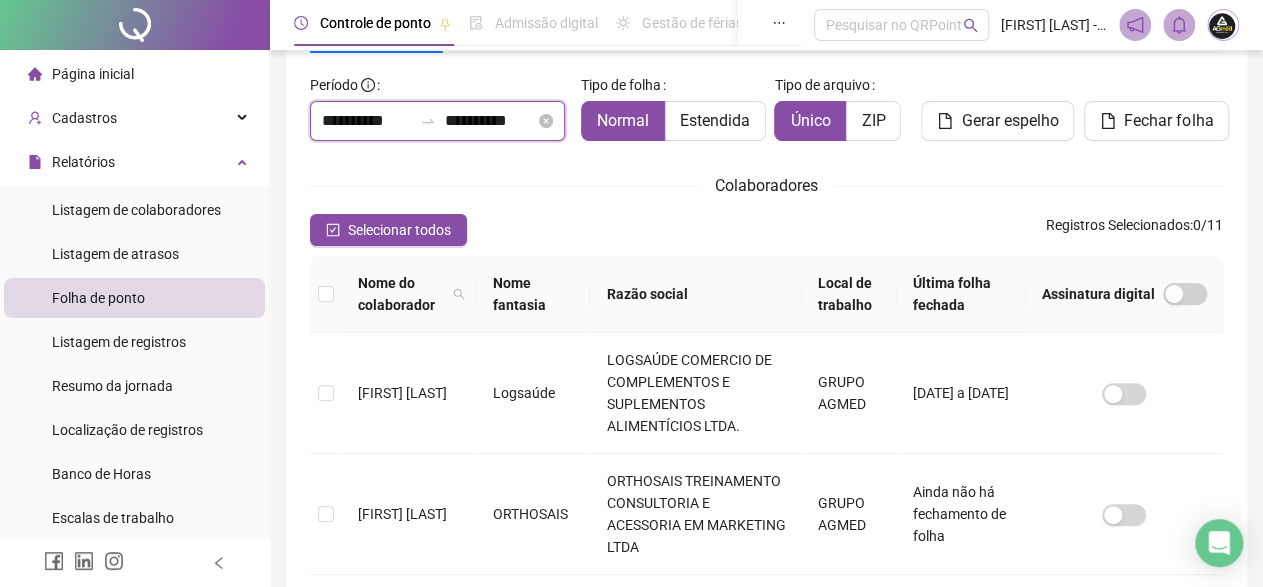 click on "**********" at bounding box center (367, 121) 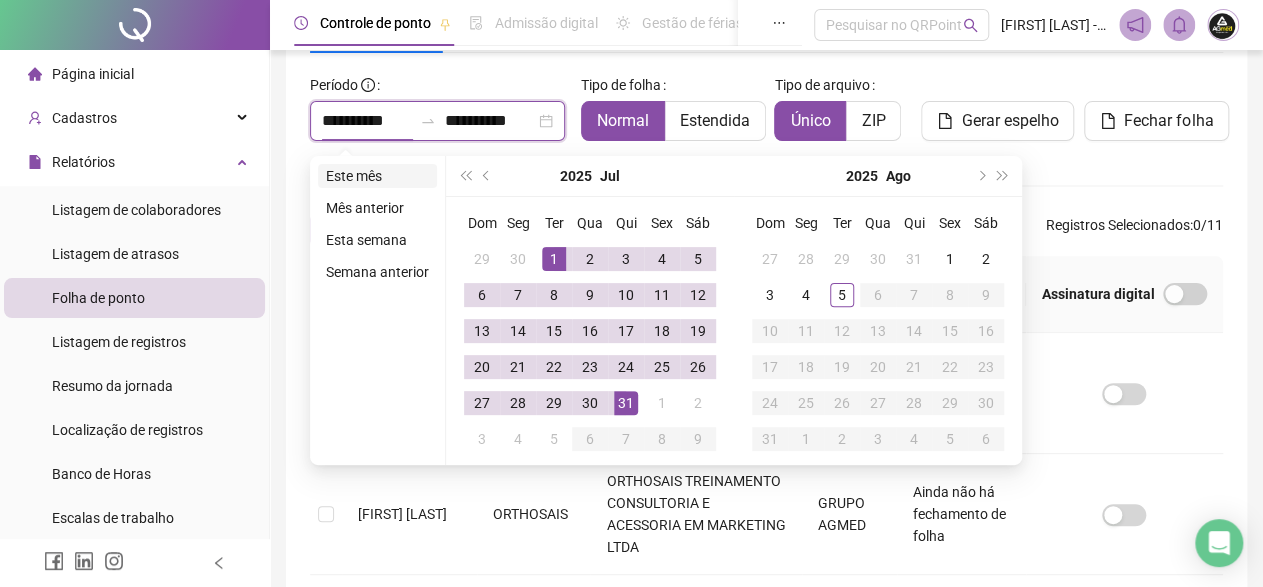 type on "**********" 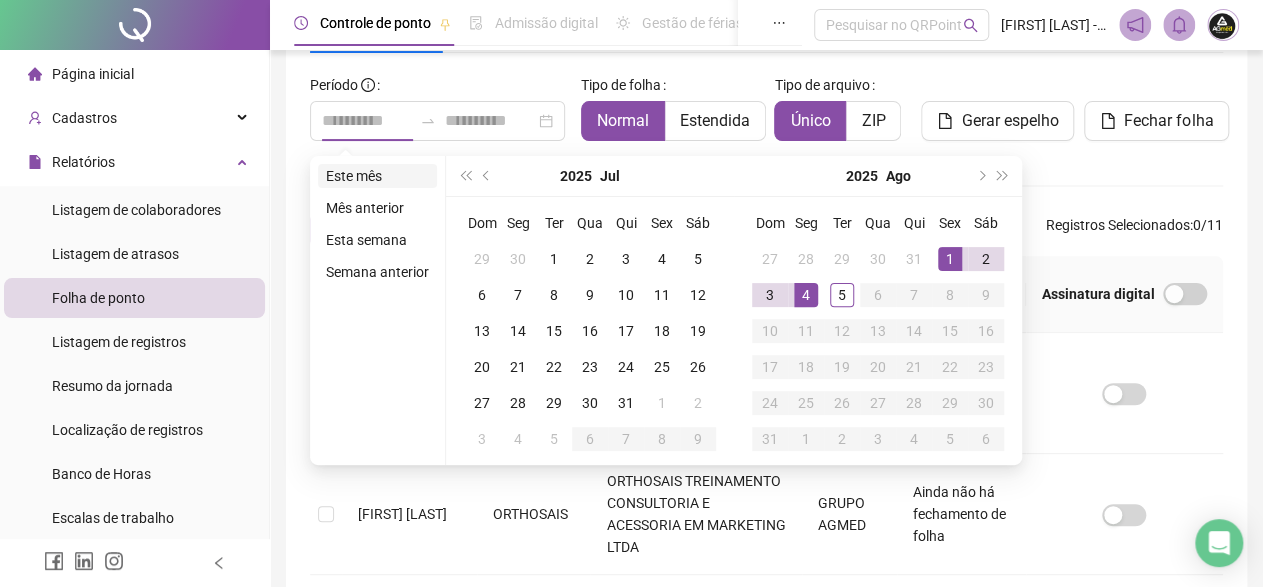 click on "Este mês" at bounding box center [377, 176] 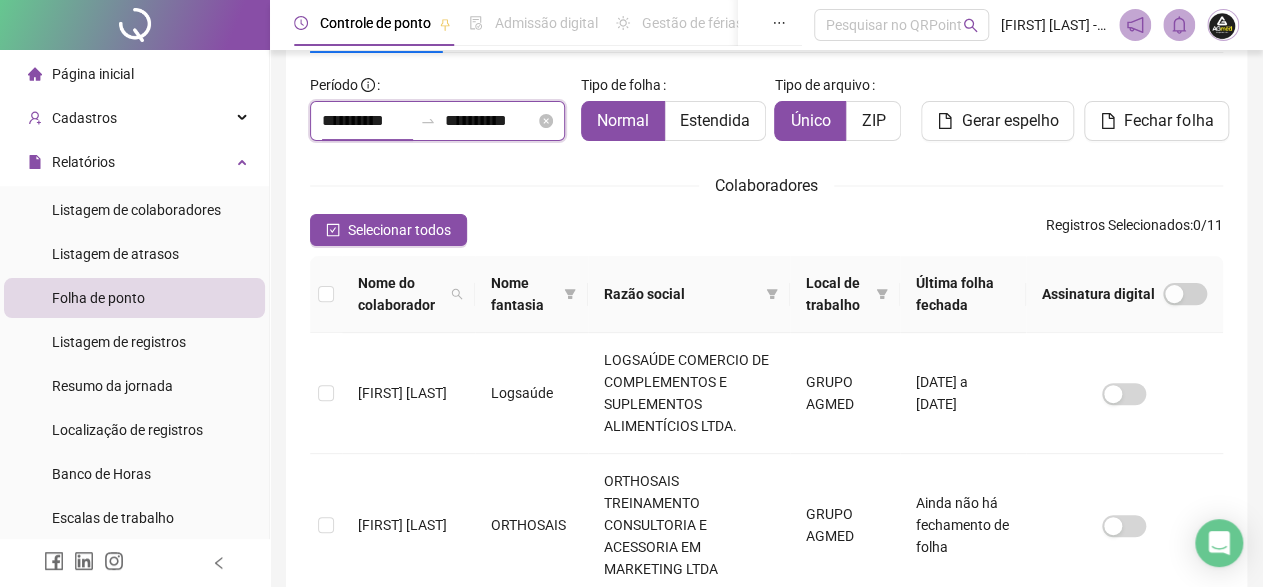 click on "**********" at bounding box center (367, 121) 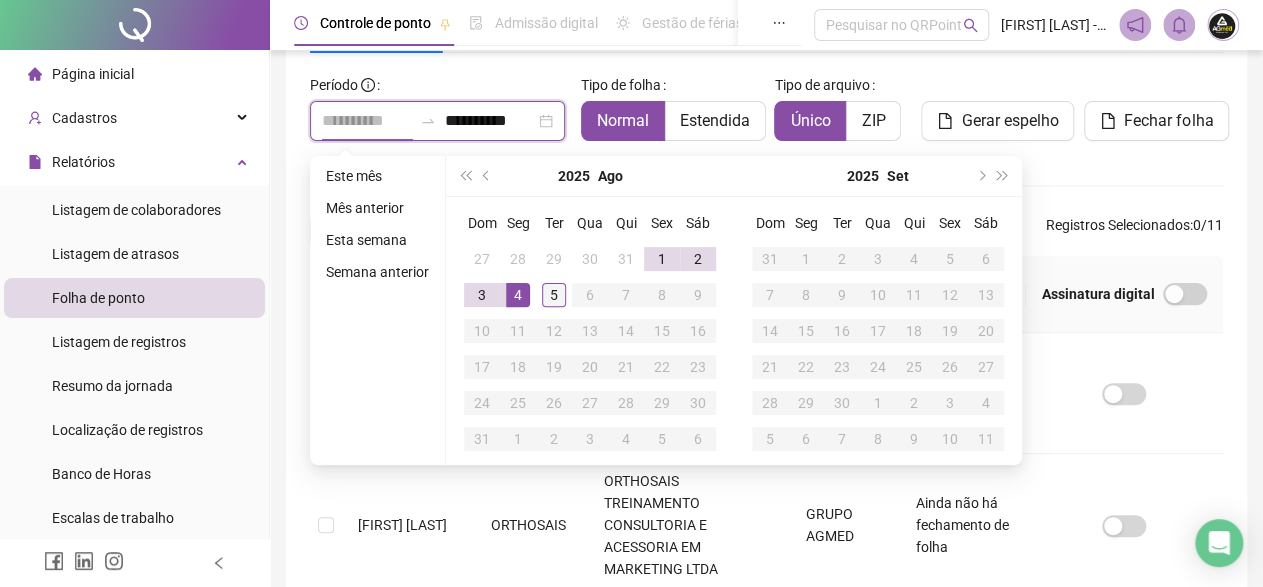 type on "**********" 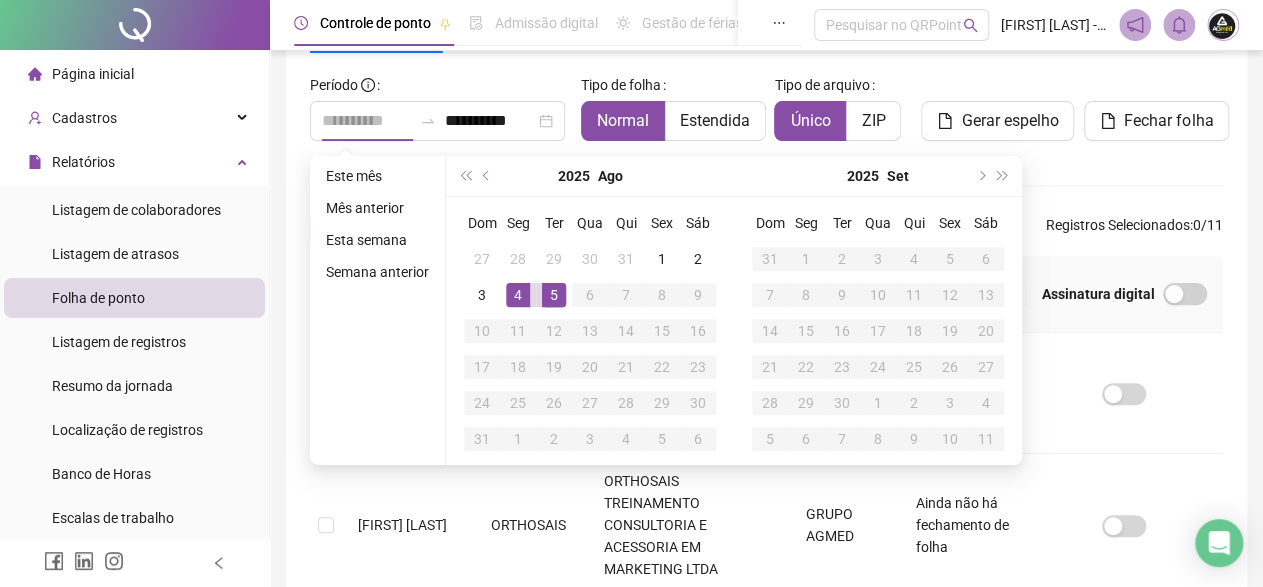 click on "5" at bounding box center (554, 295) 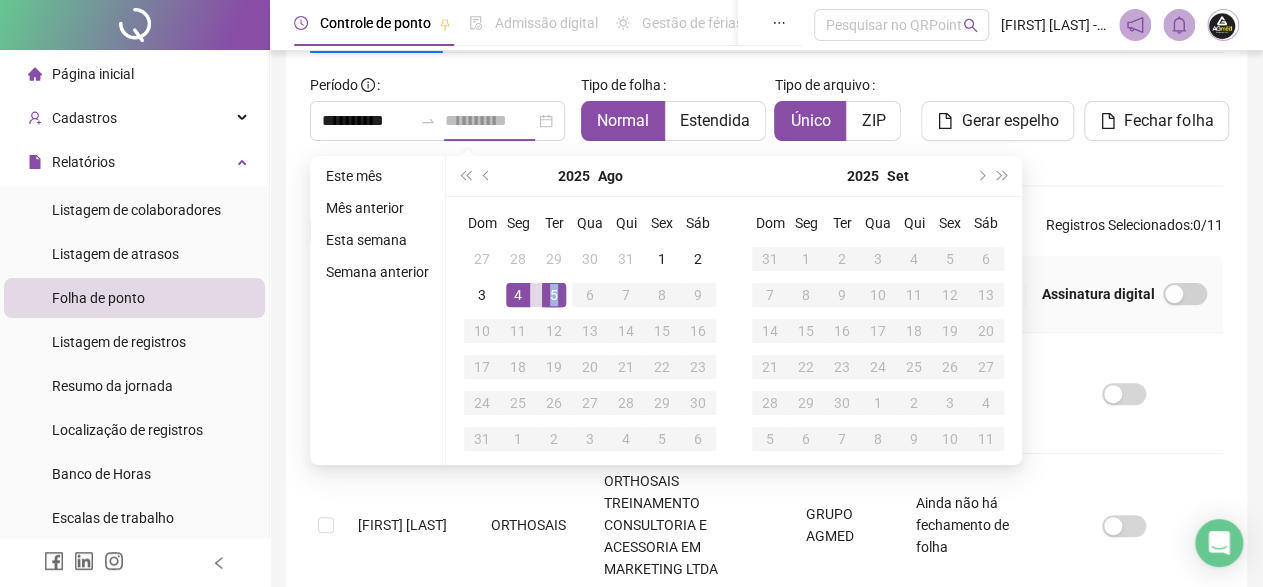 type on "**********" 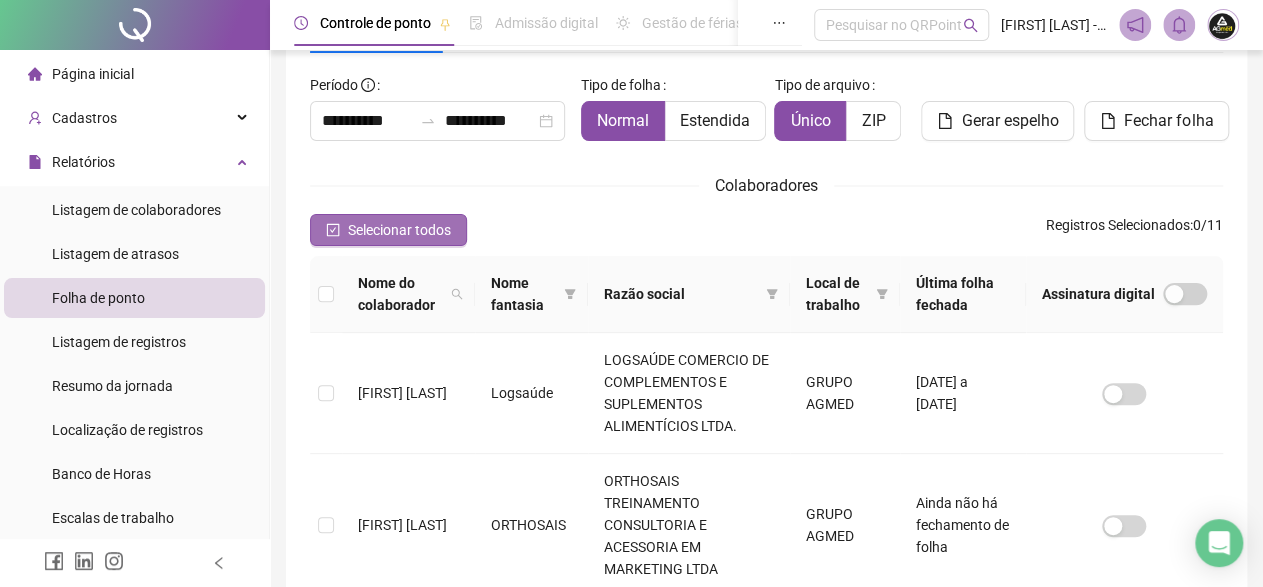 click on "Selecionar todos" at bounding box center [399, 230] 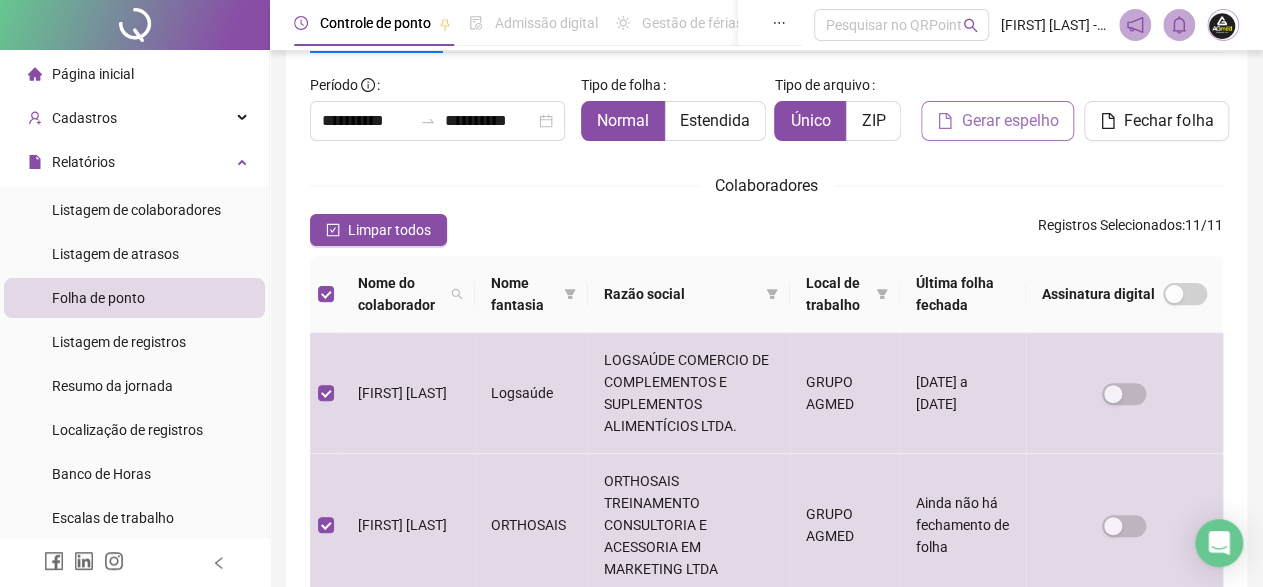 click on "Gerar espelho" at bounding box center (1009, 121) 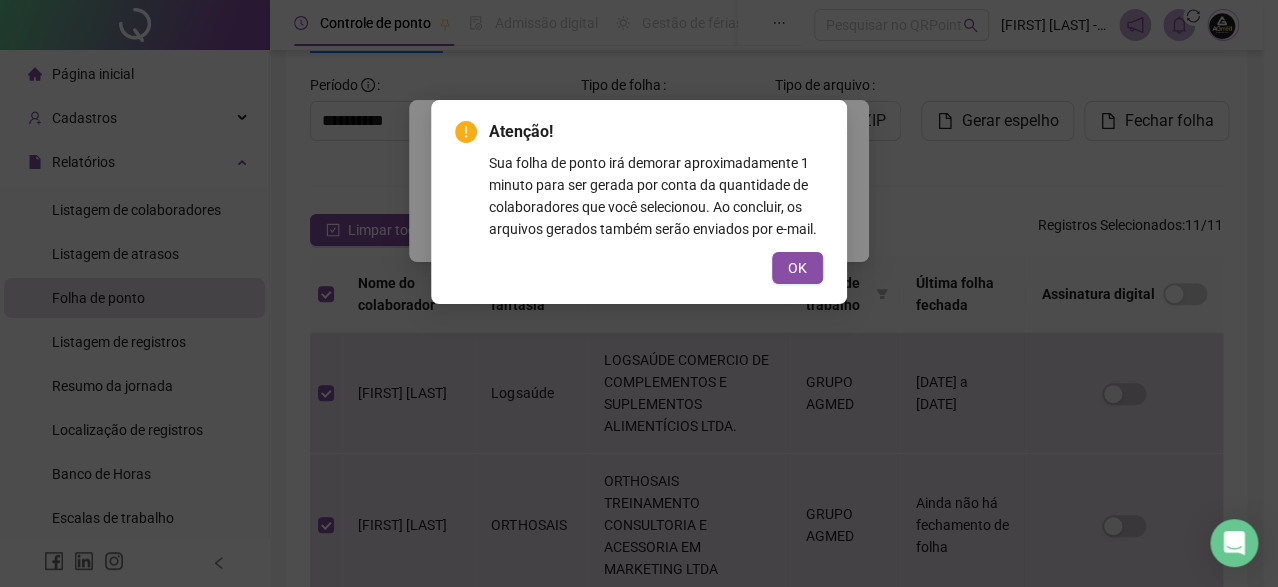 drag, startPoint x: 802, startPoint y: 263, endPoint x: 814, endPoint y: 251, distance: 16.970562 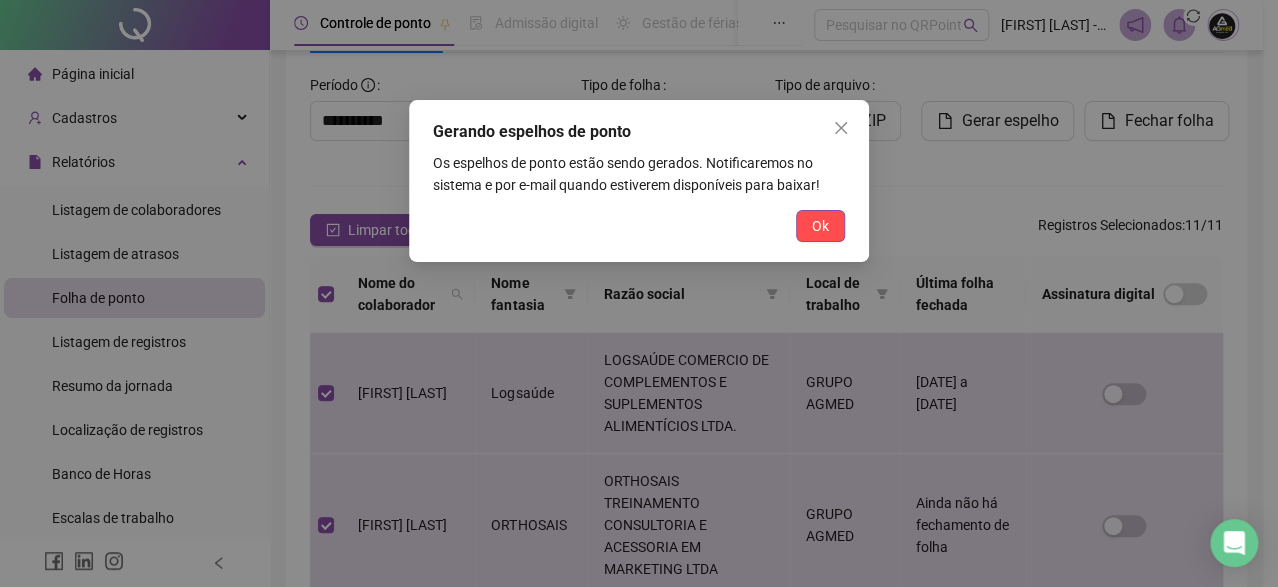 click on "Ok" at bounding box center (820, 226) 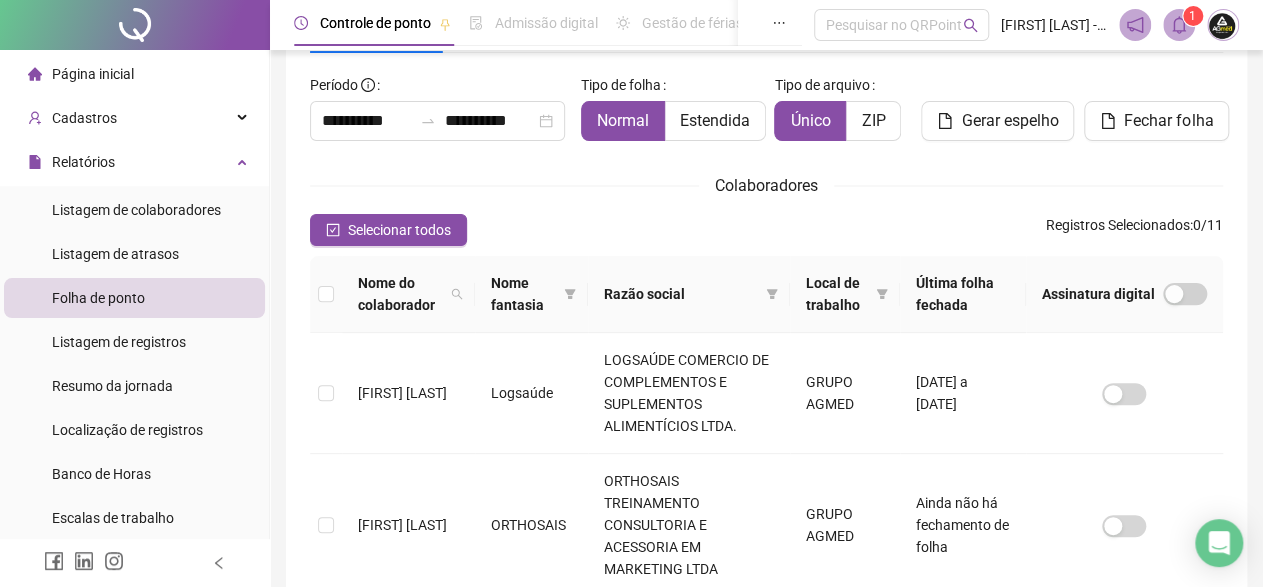 click 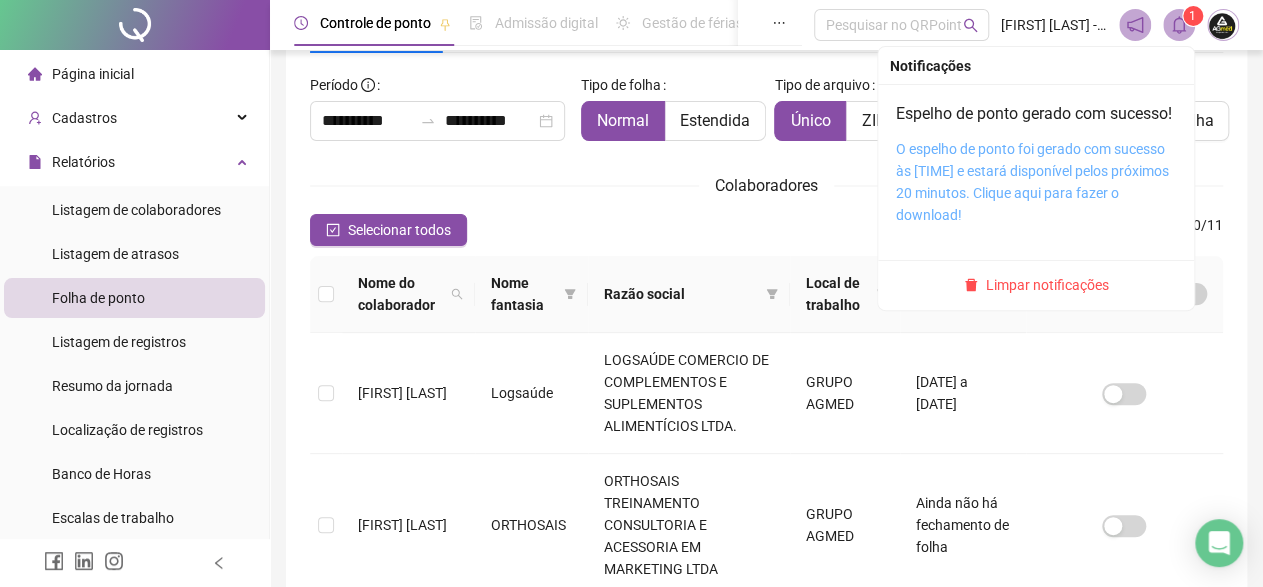 click on "O espelho de ponto foi gerado com sucesso às [TIME] e estará disponível pelos próximos 20 minutos.
Clique aqui para fazer o download!" at bounding box center (1032, 182) 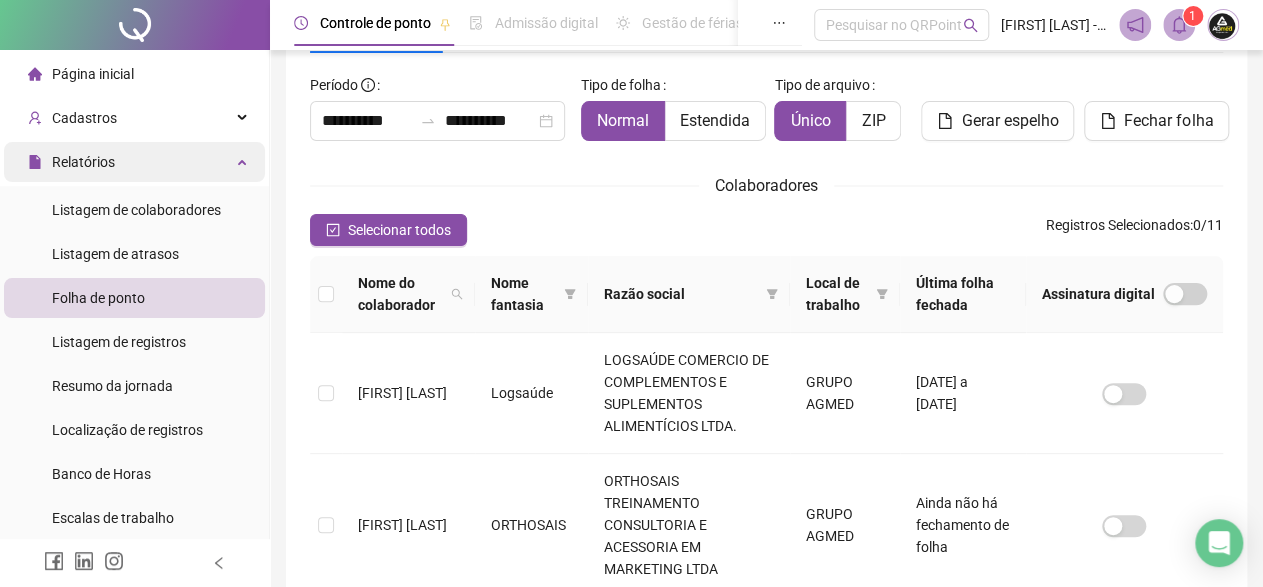 click on "Relatórios" at bounding box center (83, 162) 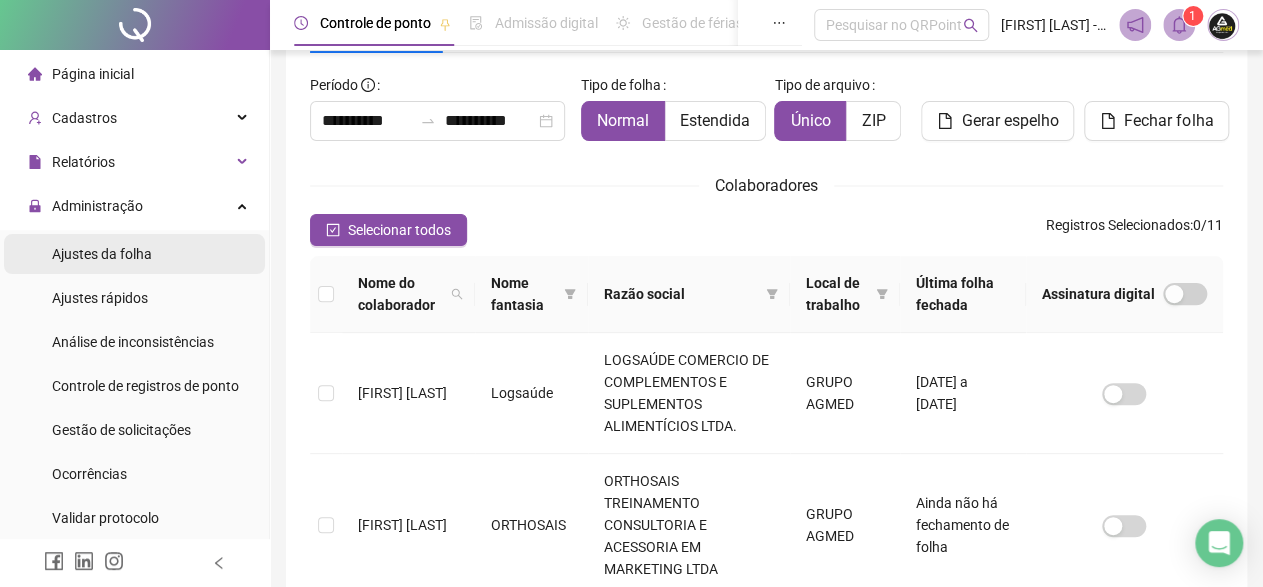 click on "Ajustes da folha" at bounding box center [102, 254] 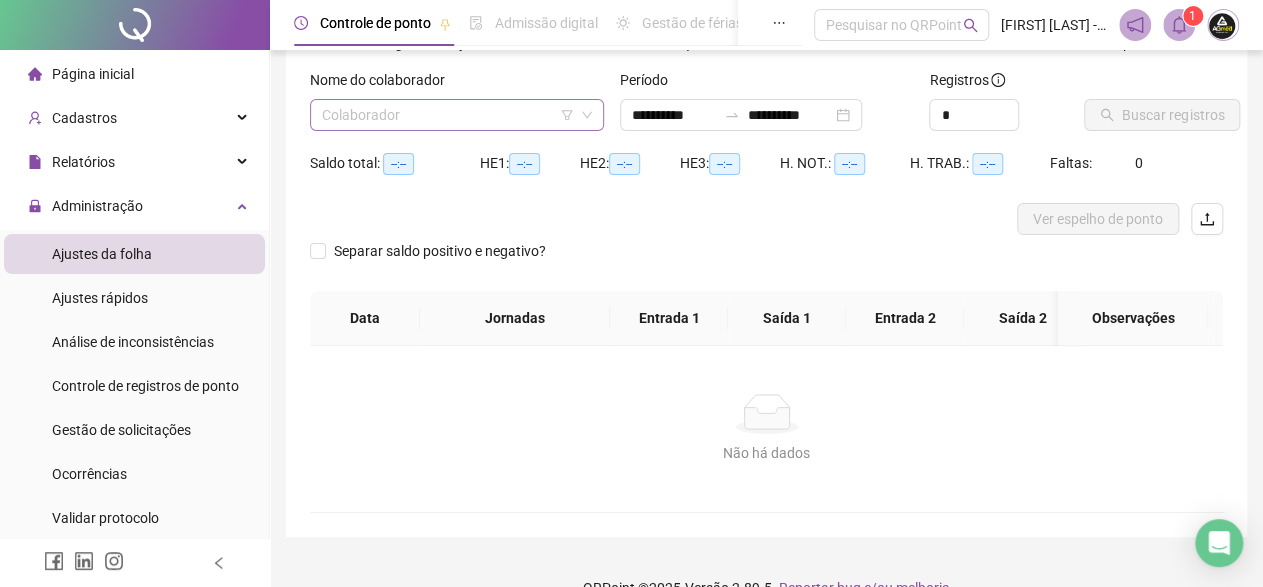 click at bounding box center [448, 115] 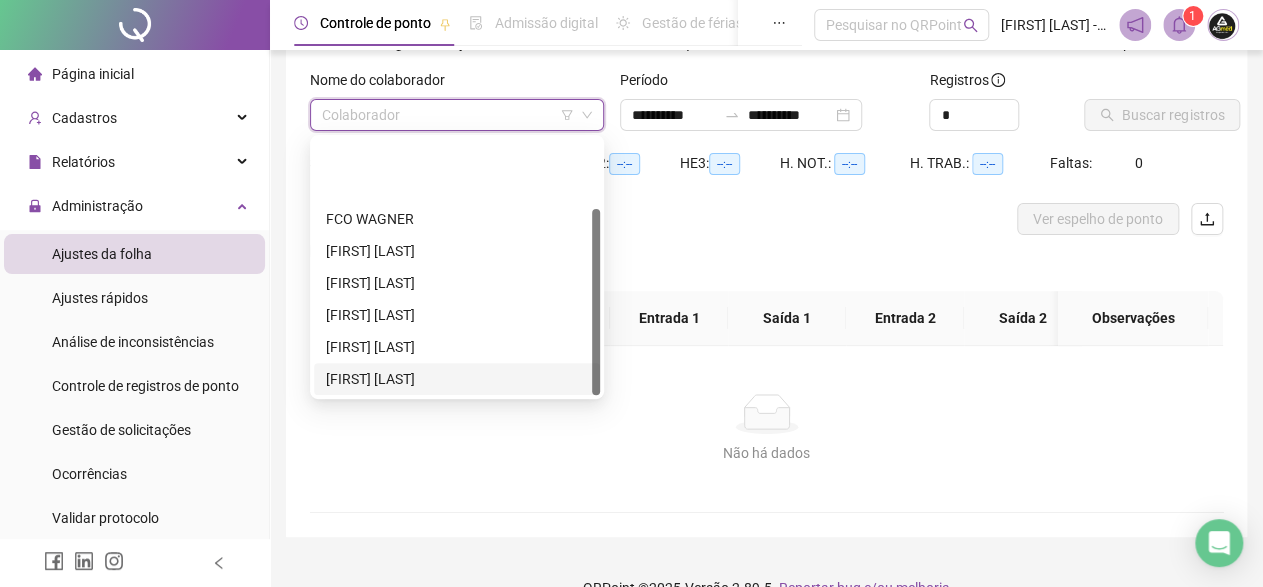 scroll, scrollTop: 96, scrollLeft: 0, axis: vertical 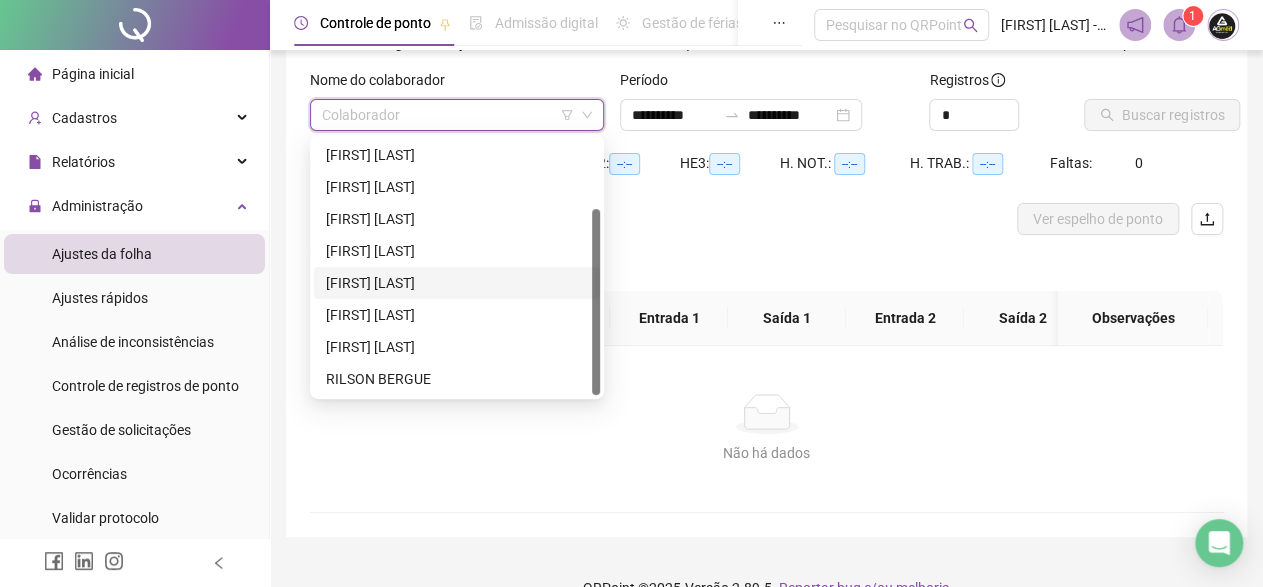 click on "[FIRST] [LAST]" at bounding box center (457, 283) 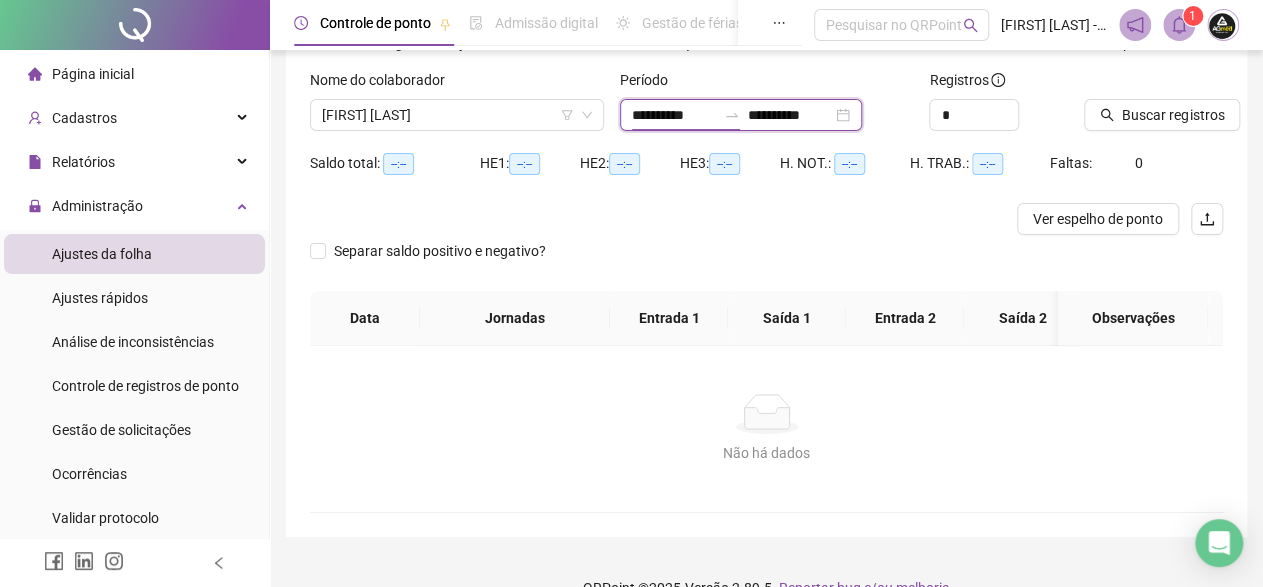 click on "**********" at bounding box center [674, 115] 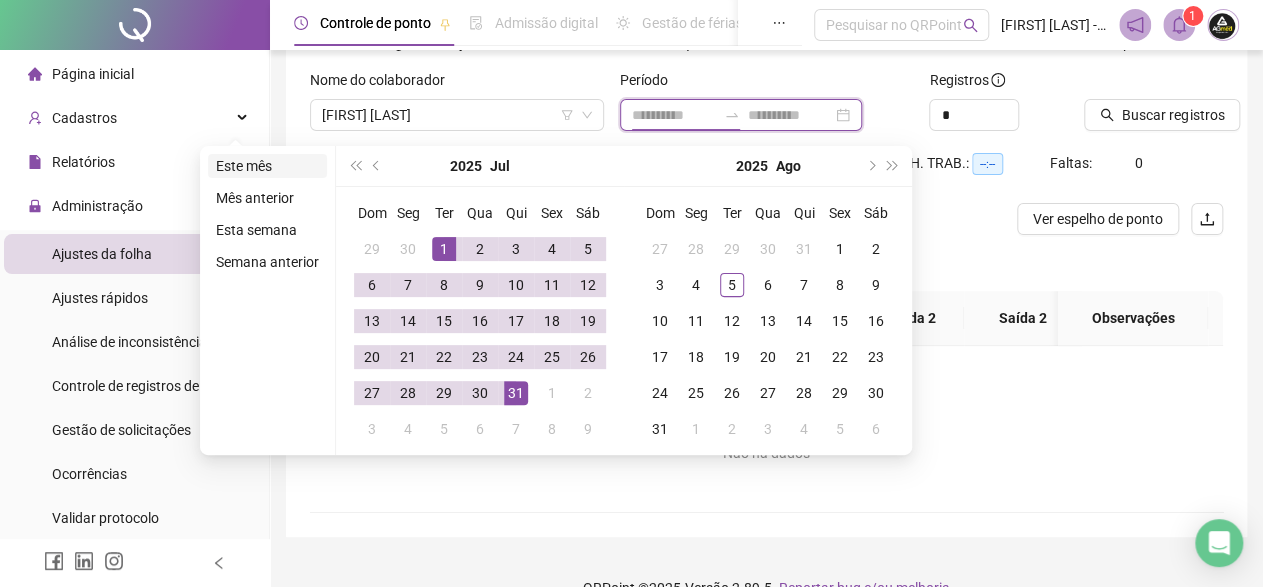 type on "**********" 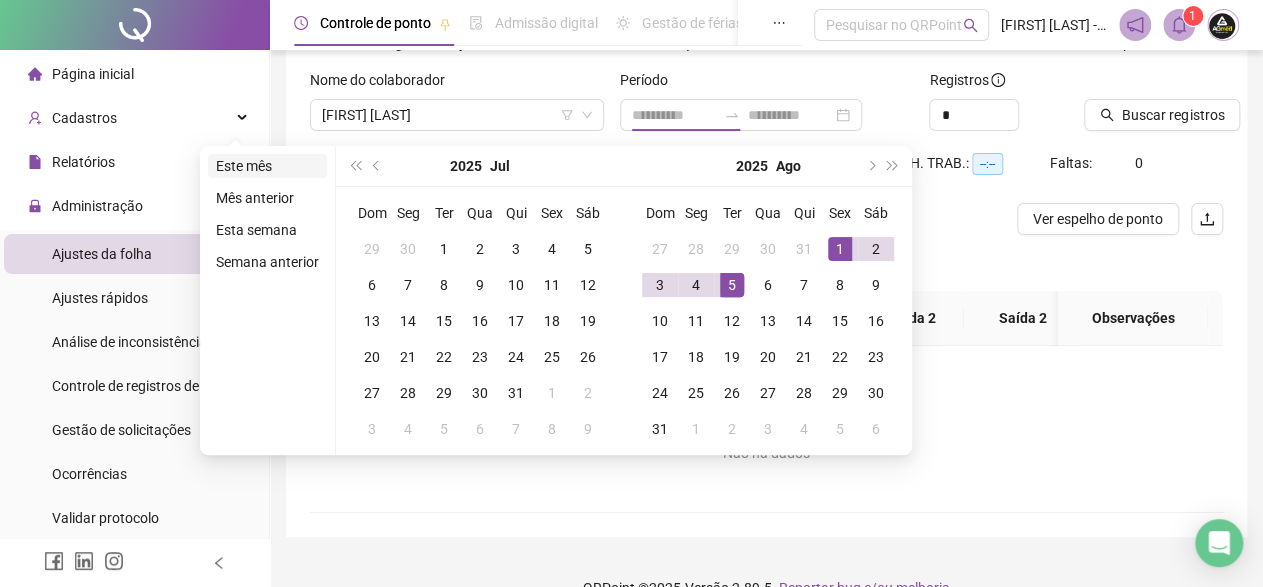 click on "Este mês" at bounding box center [267, 166] 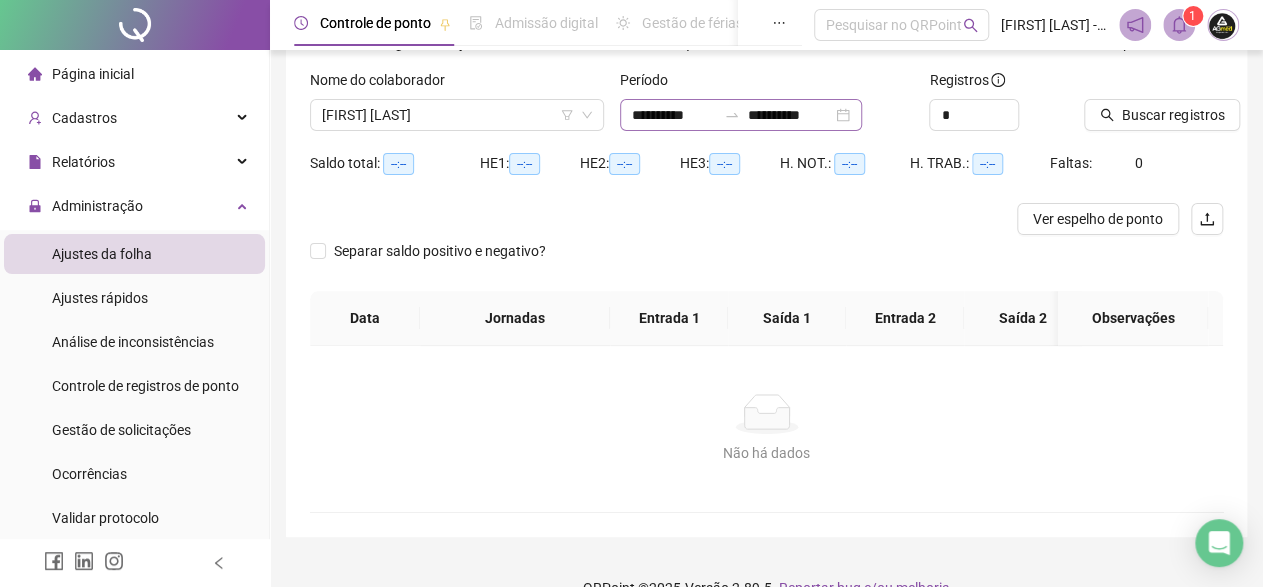 click 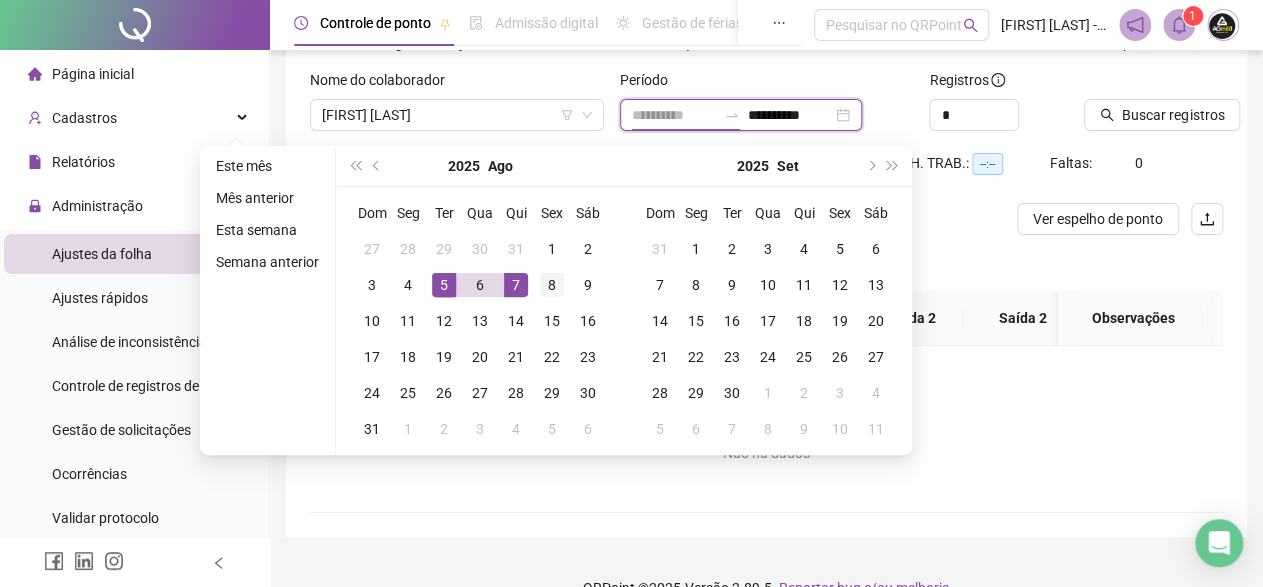 type on "**********" 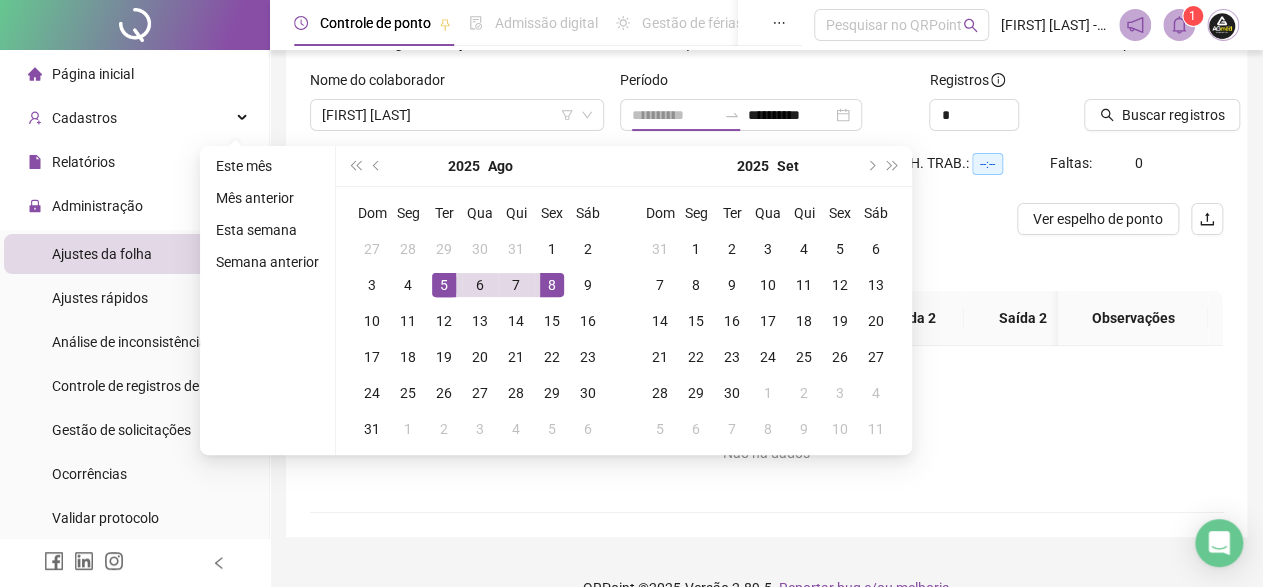 click on "8" at bounding box center [552, 285] 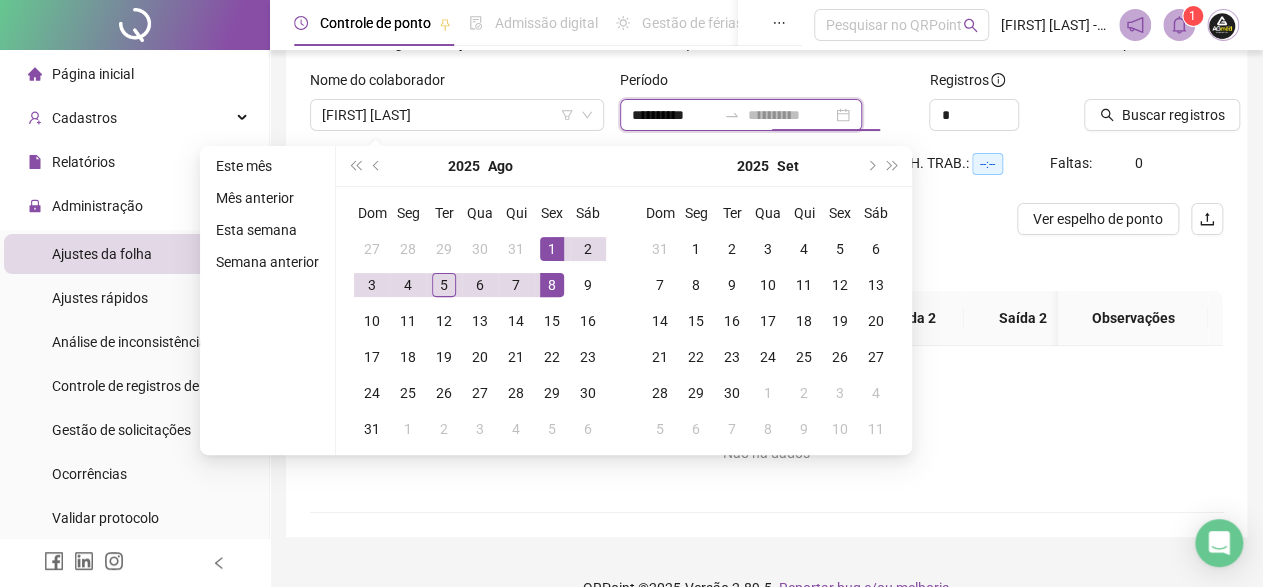 type on "**********" 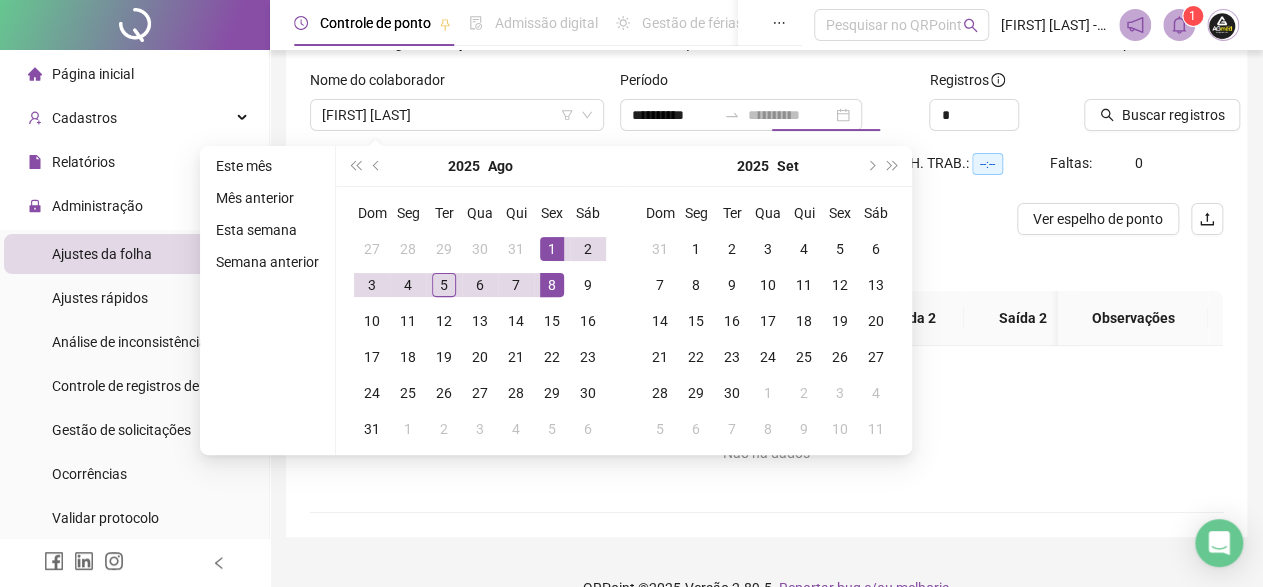 click on "1" at bounding box center [552, 249] 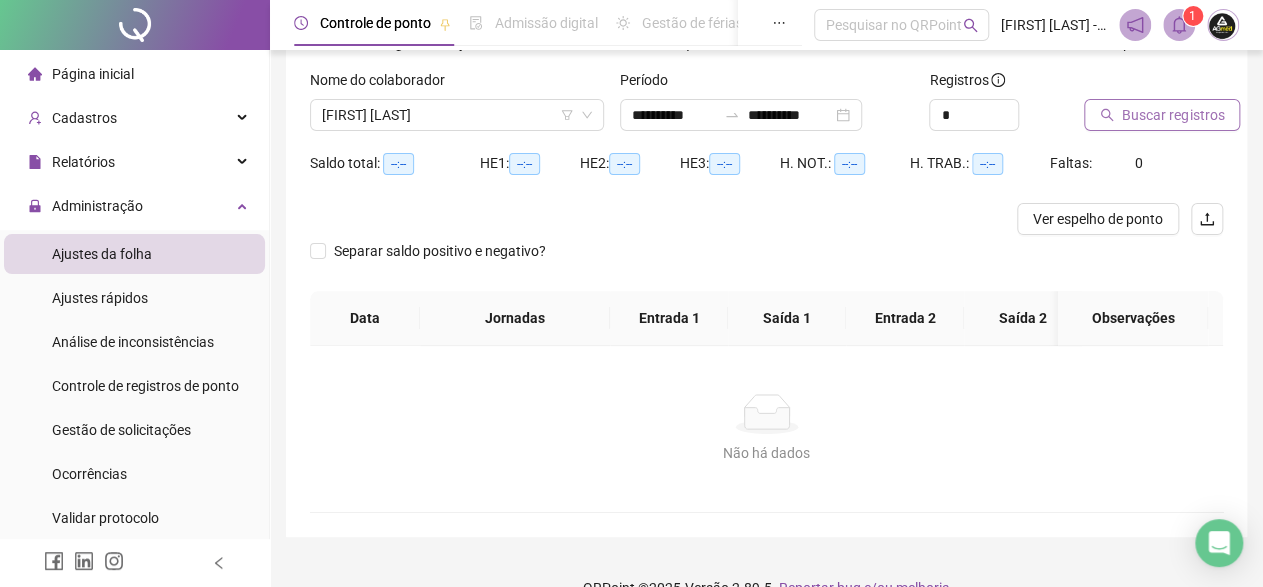 click on "Buscar registros" at bounding box center [1173, 115] 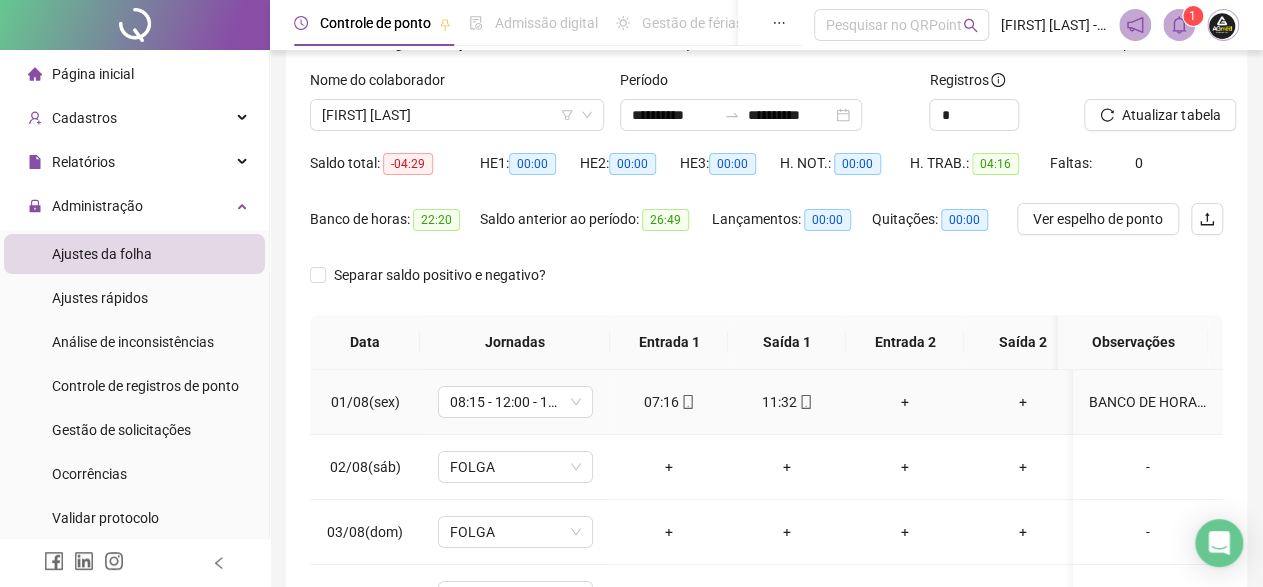 scroll, scrollTop: 347, scrollLeft: 0, axis: vertical 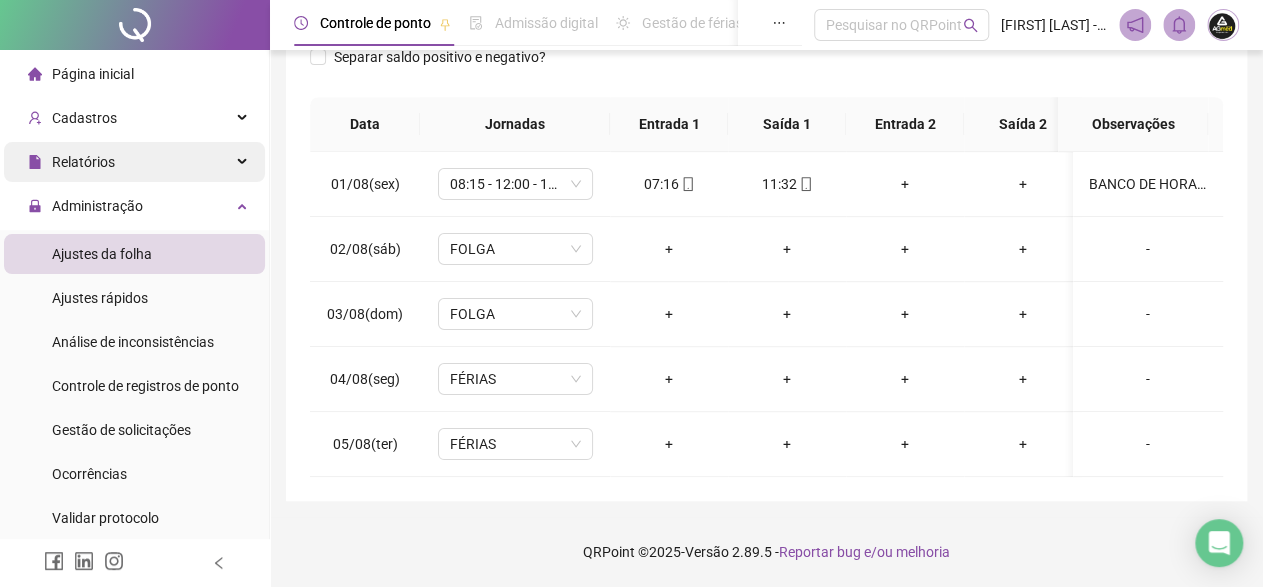 click on "Relatórios" at bounding box center (83, 162) 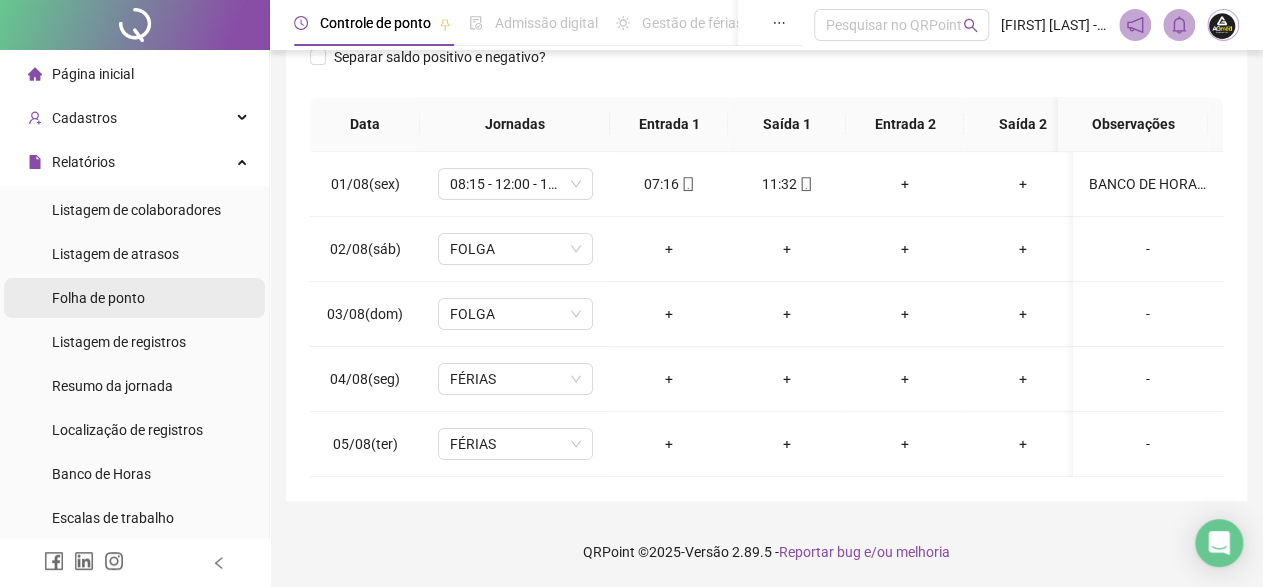 click on "Folha de ponto" at bounding box center (98, 298) 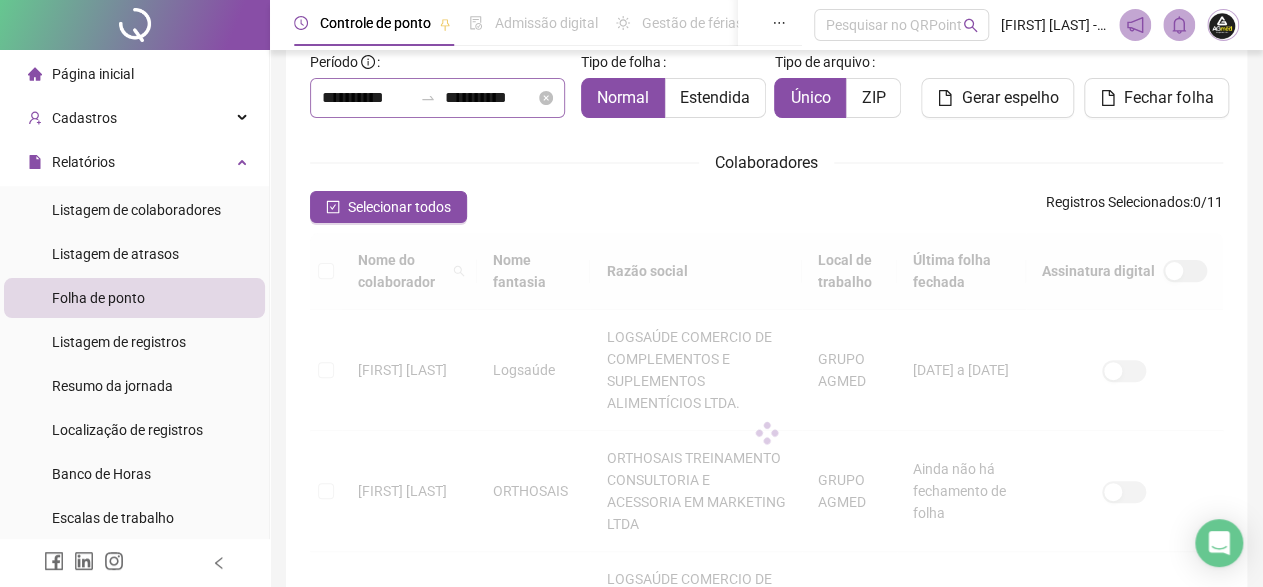 scroll, scrollTop: 115, scrollLeft: 0, axis: vertical 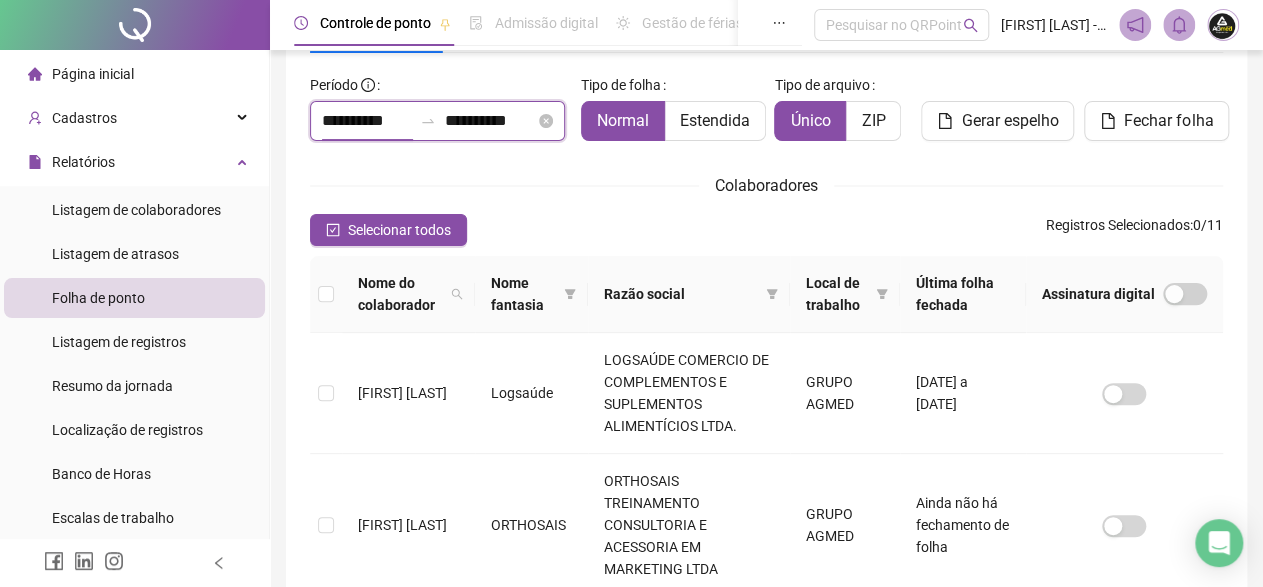 click on "**********" at bounding box center [367, 121] 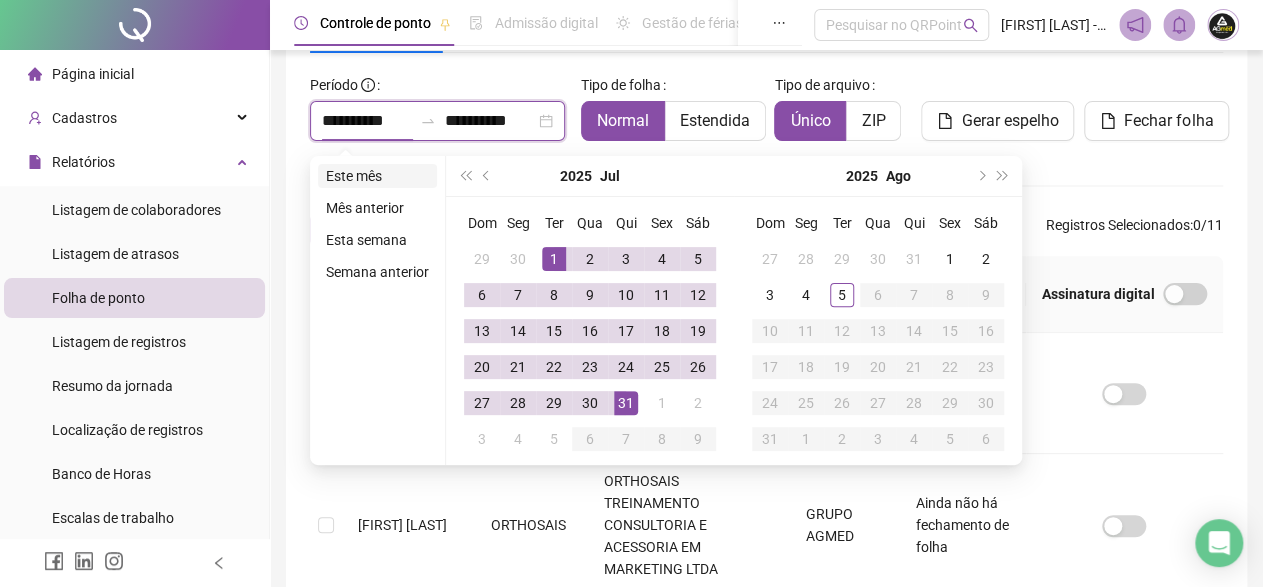 type on "**********" 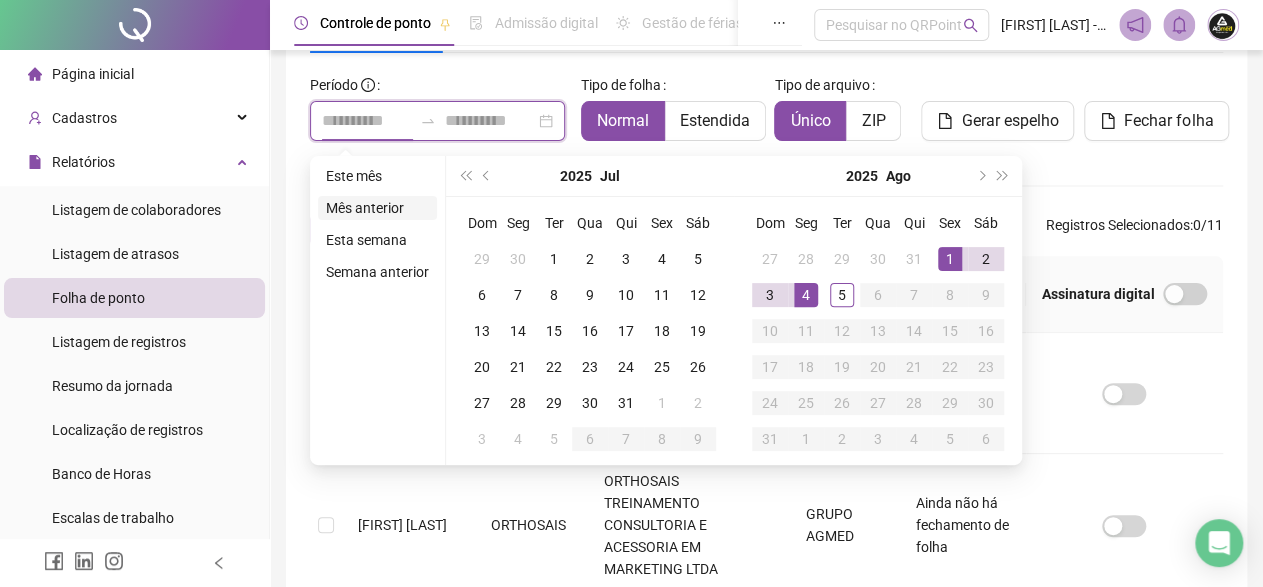 type on "**********" 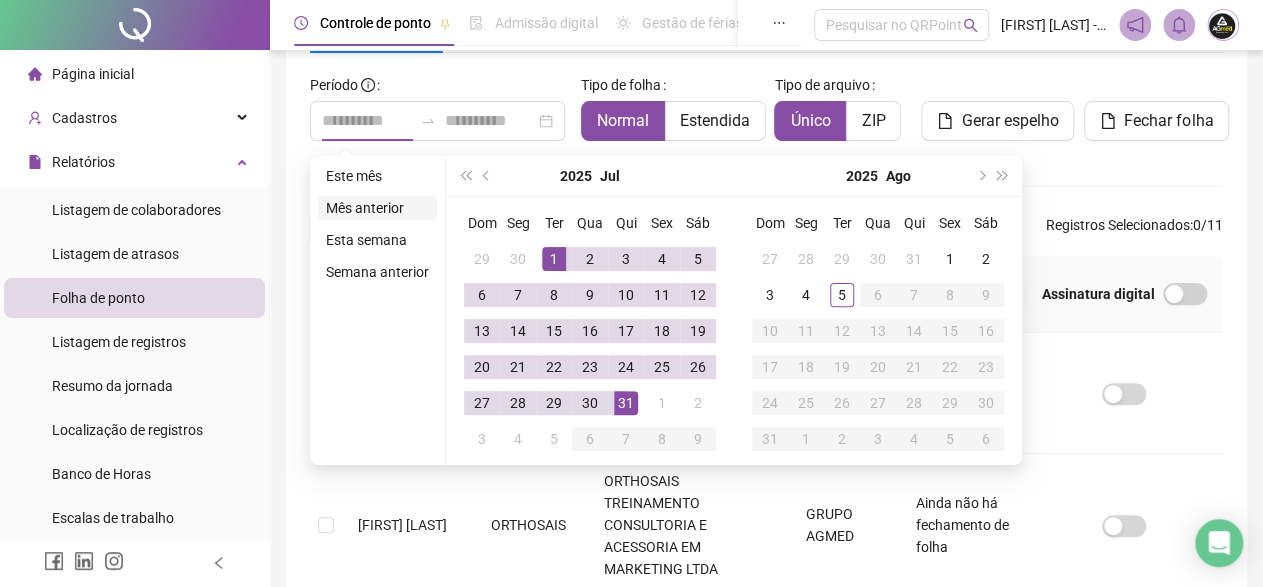 click on "Mês anterior" at bounding box center [377, 208] 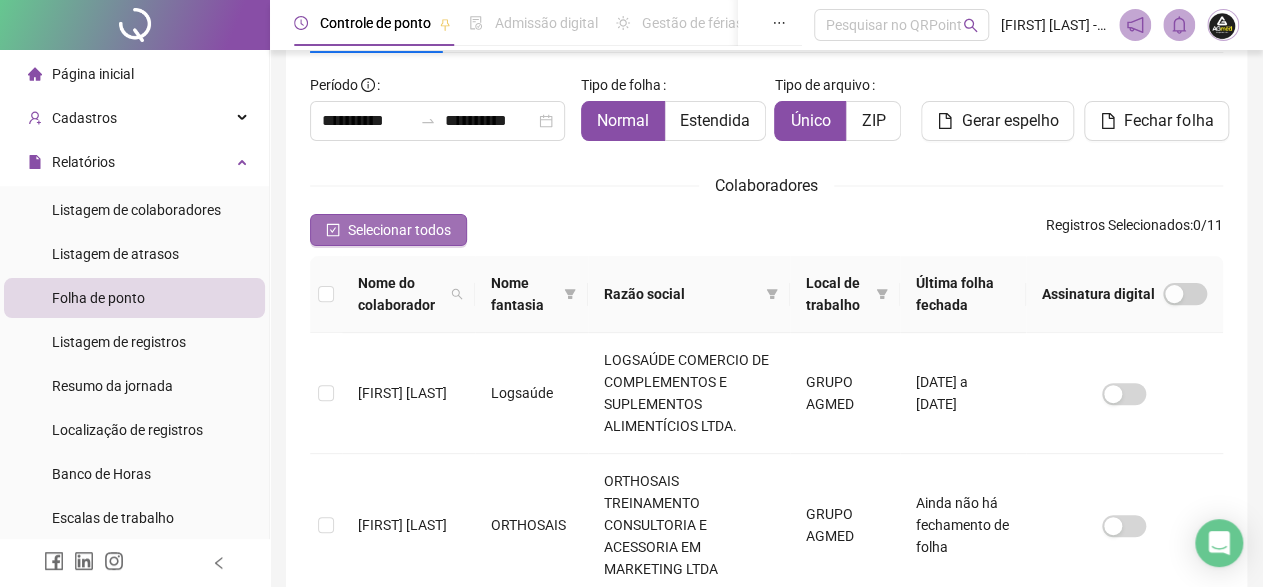 click on "Selecionar todos" at bounding box center [399, 230] 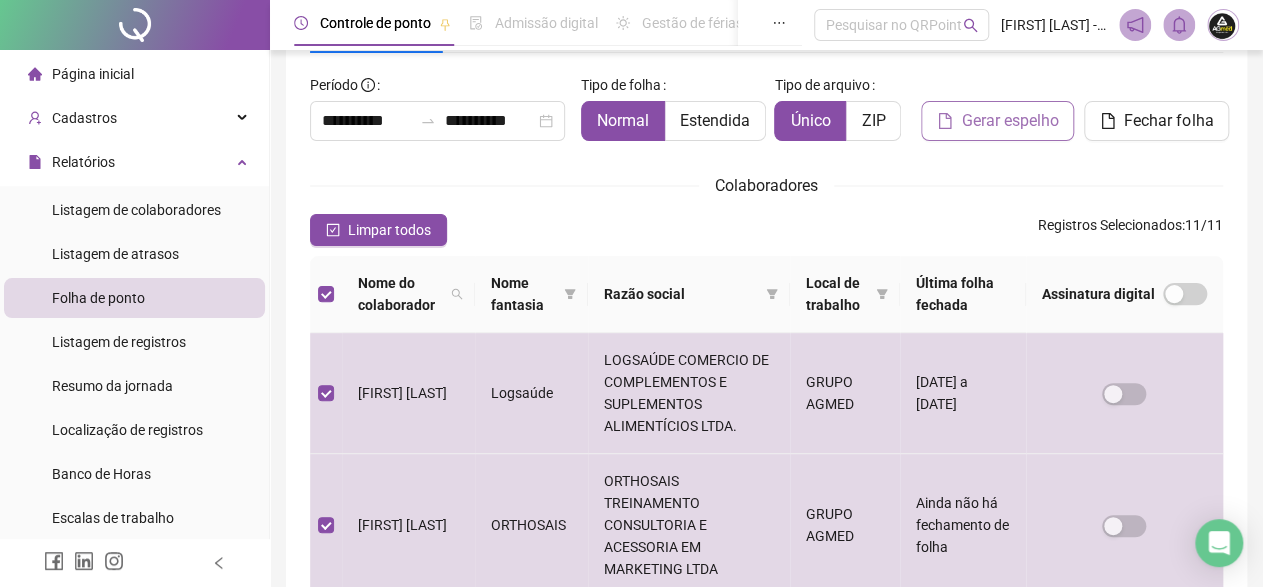 click on "Gerar espelho" at bounding box center (1009, 121) 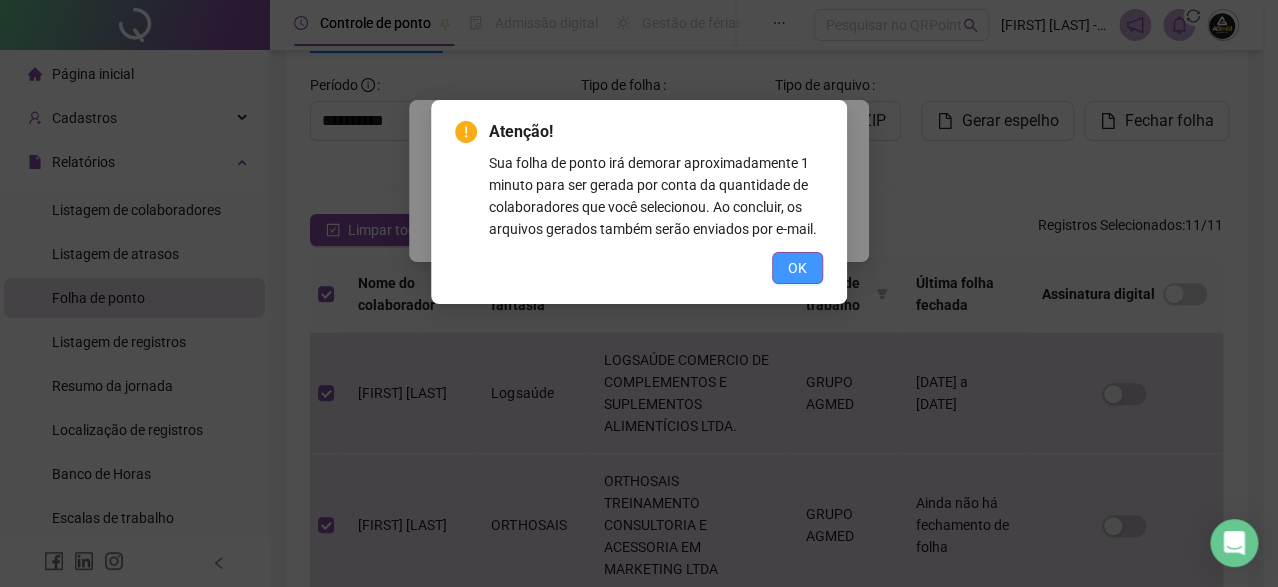 click on "OK" at bounding box center [797, 268] 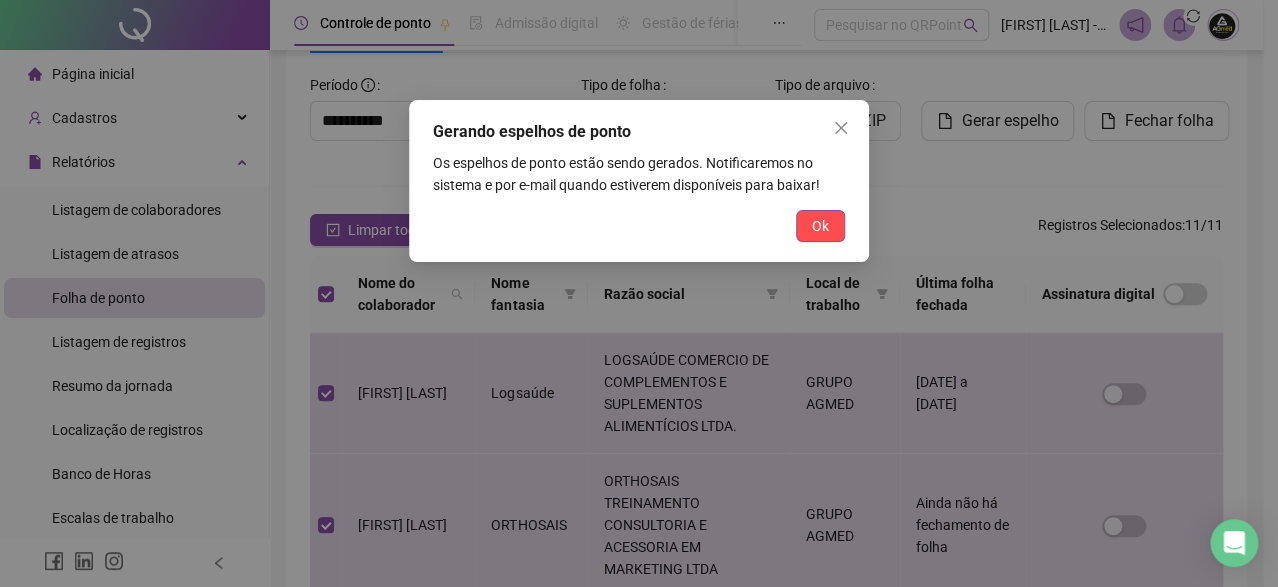 drag, startPoint x: 817, startPoint y: 226, endPoint x: 860, endPoint y: 220, distance: 43.416588 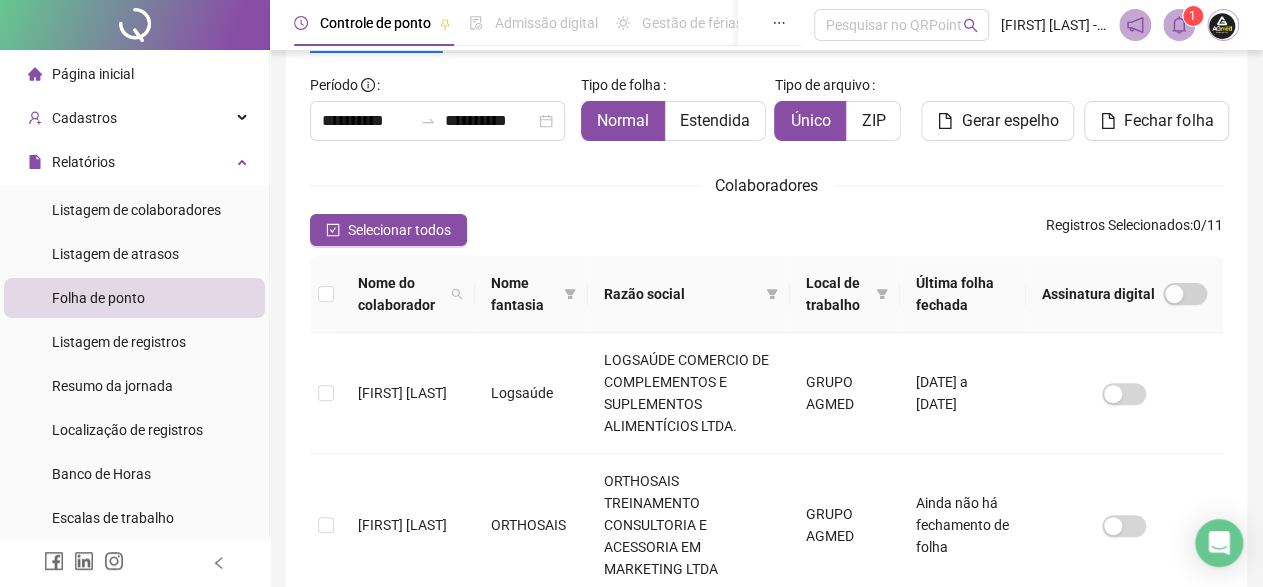 click 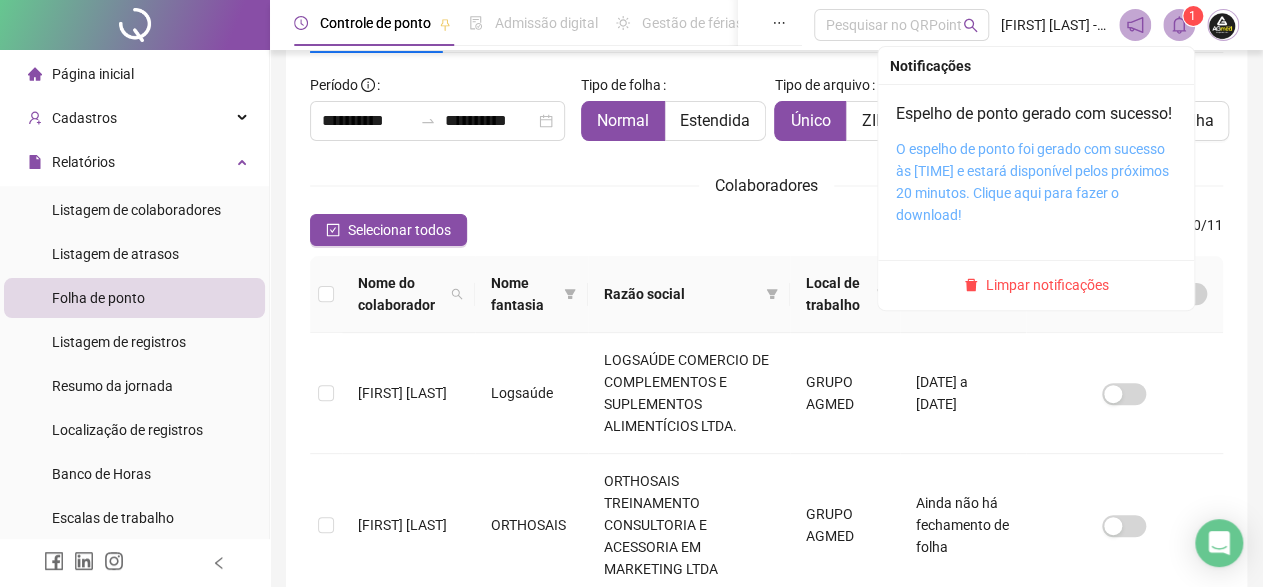click on "O espelho de ponto foi gerado com sucesso às [TIME] e estará disponível pelos próximos 20 minutos.
Clique aqui para fazer o download!" at bounding box center [1032, 182] 